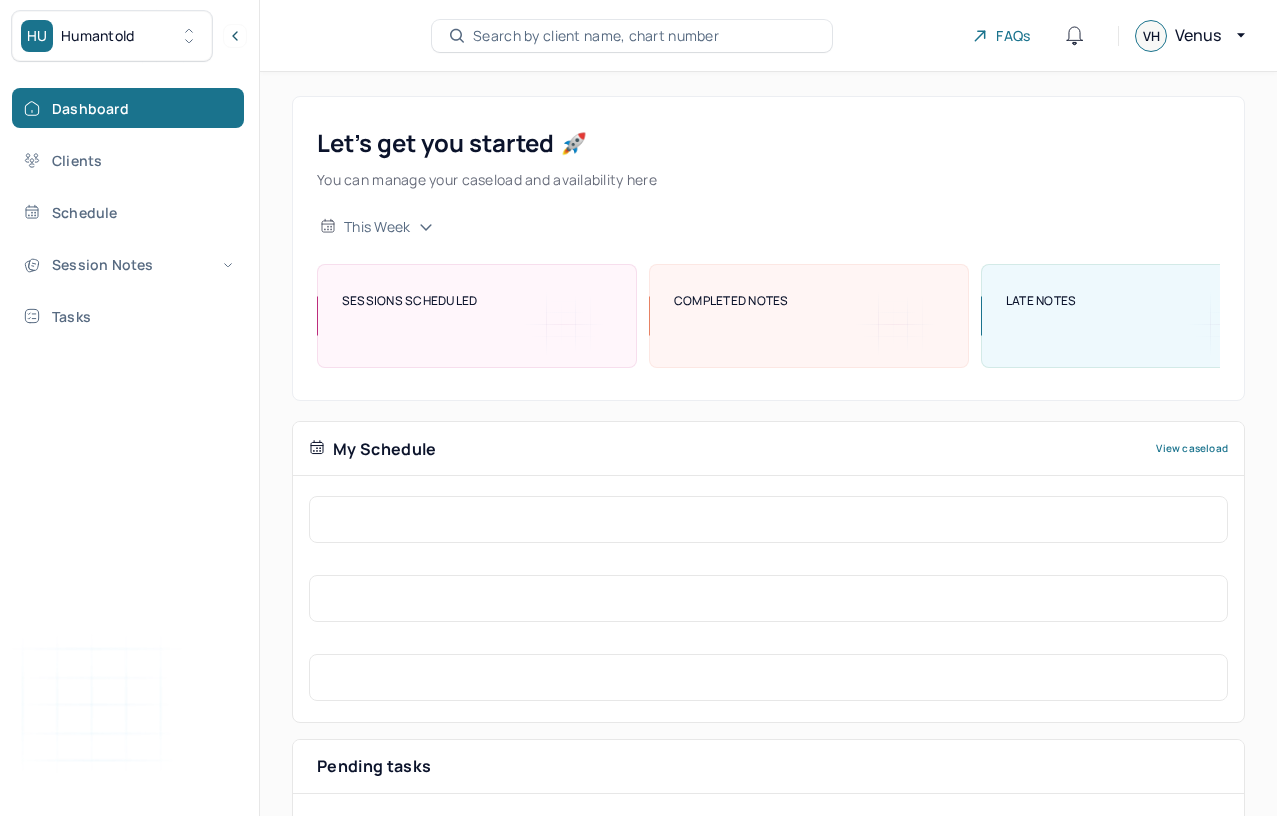 scroll, scrollTop: 0, scrollLeft: 0, axis: both 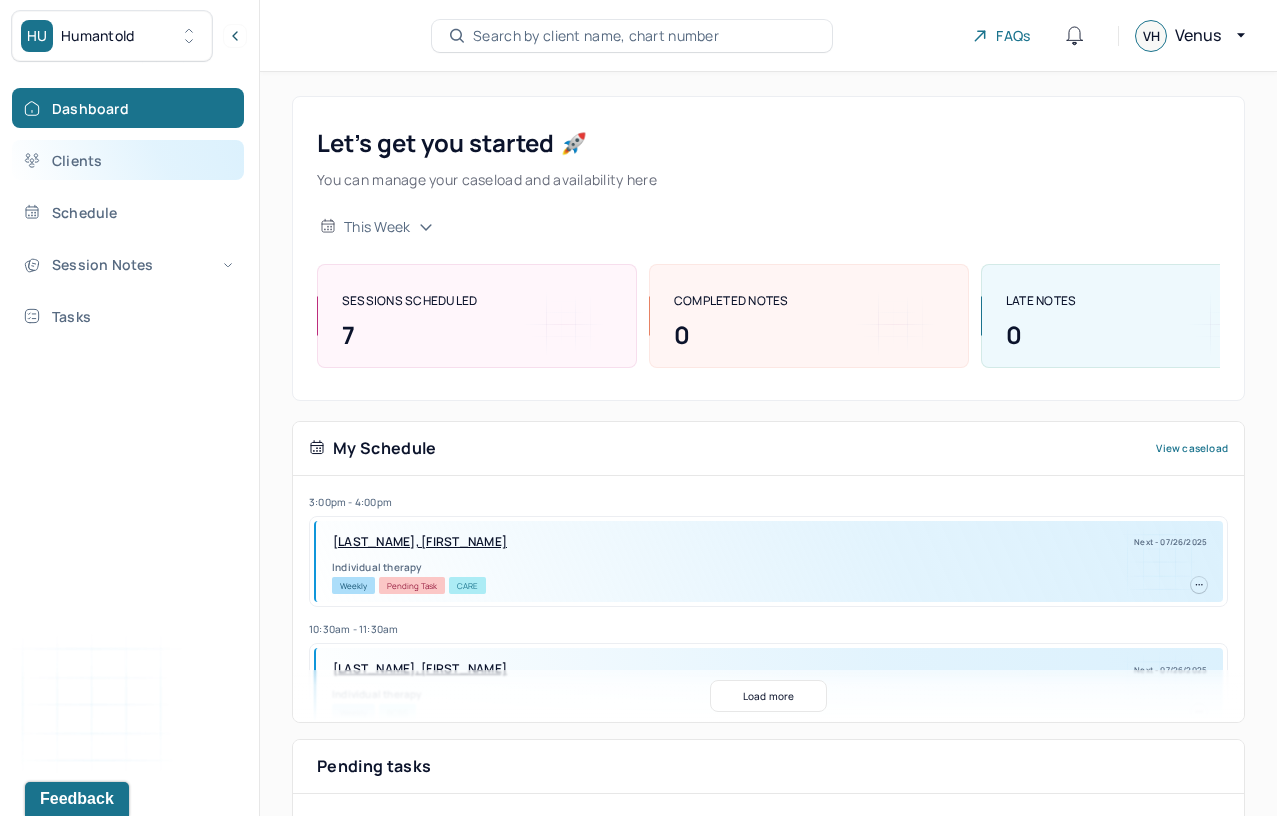 click on "Clients" at bounding box center [128, 160] 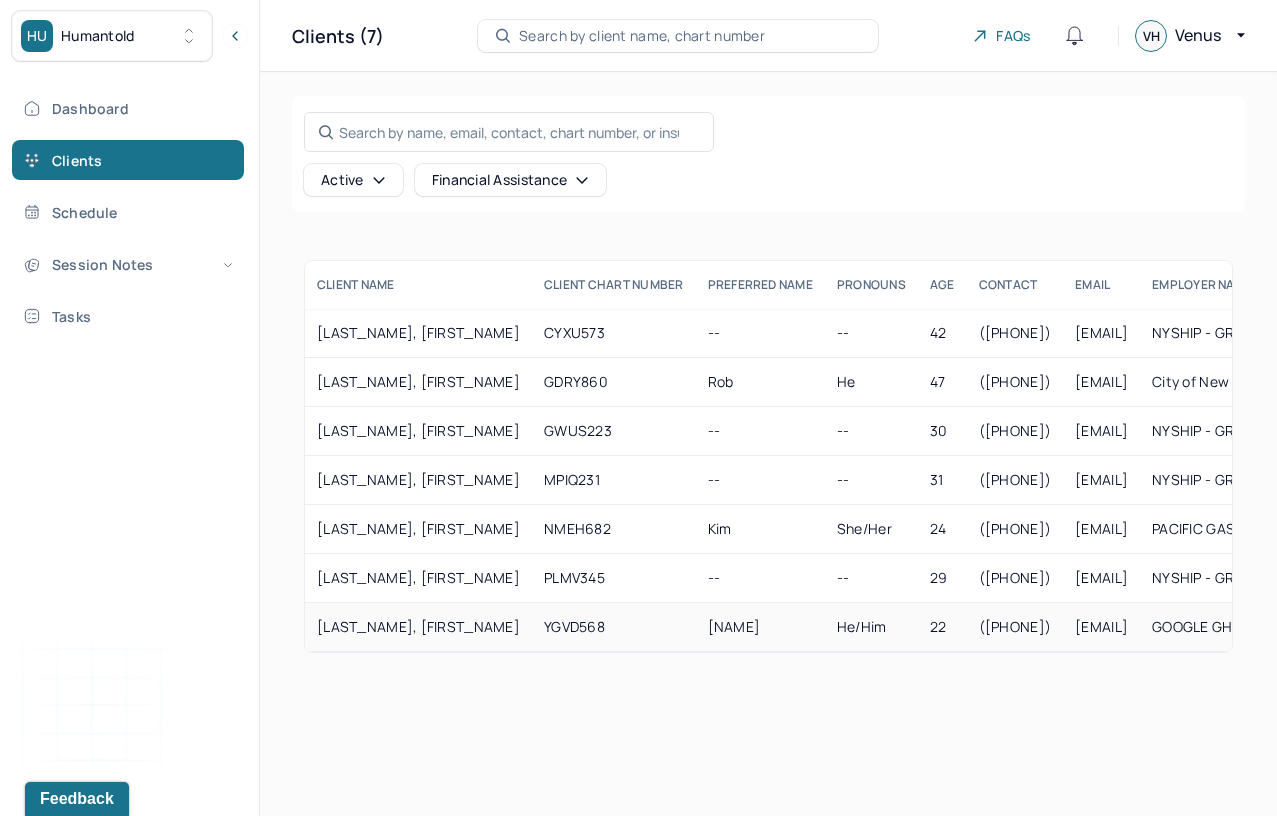 click on "YGVD568" at bounding box center [614, 627] 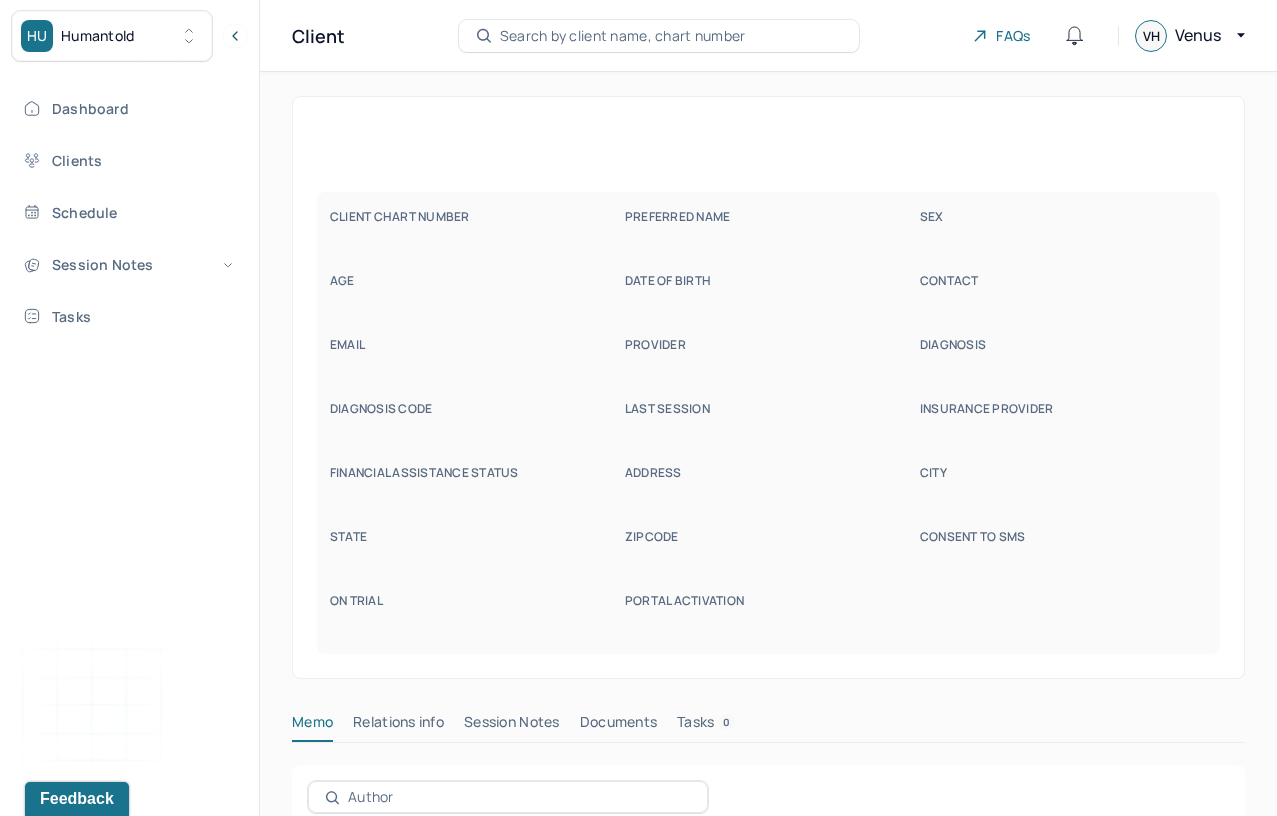 click on "CLIENT CHART NUMBER PREFERRED NAME SEX AGE DATE OF BIRTH  CONTACT EMAIL PROVIDER DIAGNOSIS DIAGNOSIS CODE LAST SESSION insurance provider FINANCIAL ASSISTANCE STATUS Address City State Zipcode Consent to Sms On Trial Portal Activation" at bounding box center [768, 387] 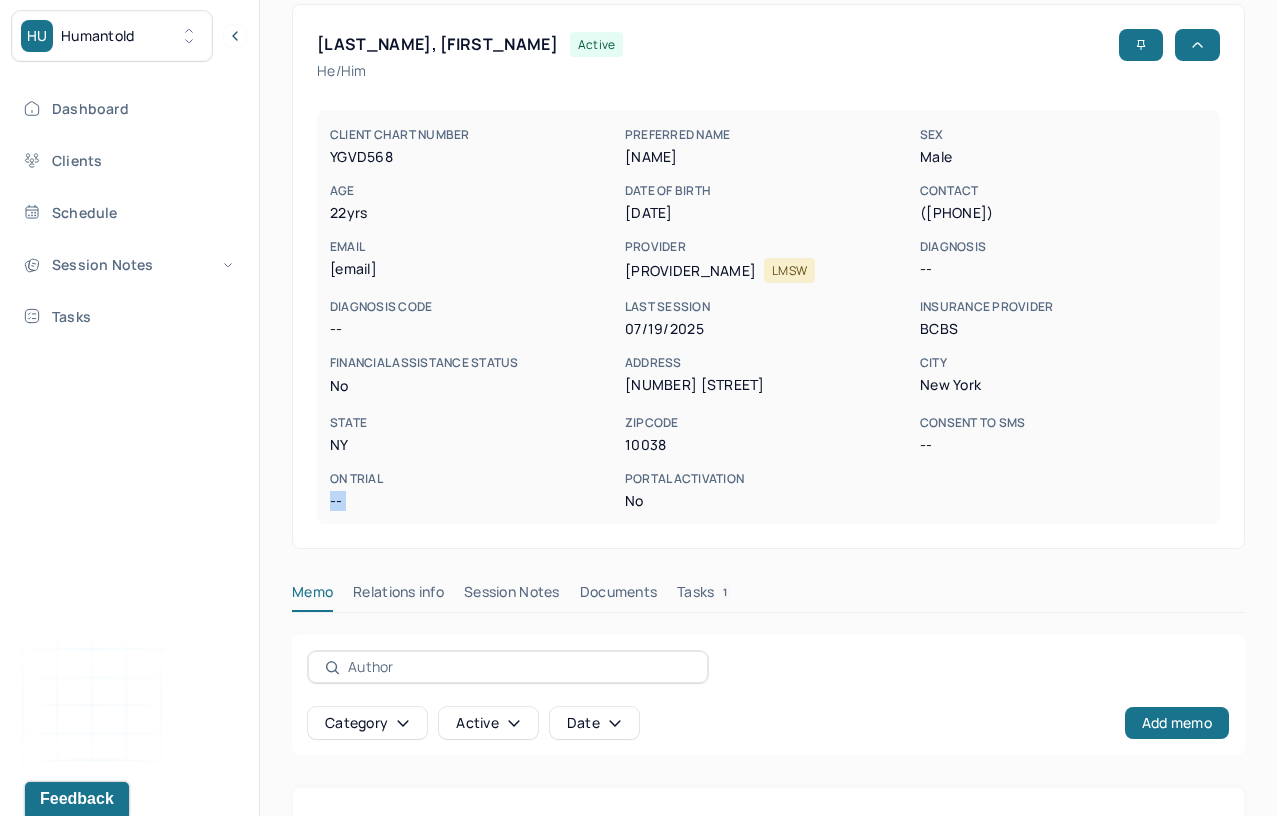 scroll, scrollTop: 213, scrollLeft: 0, axis: vertical 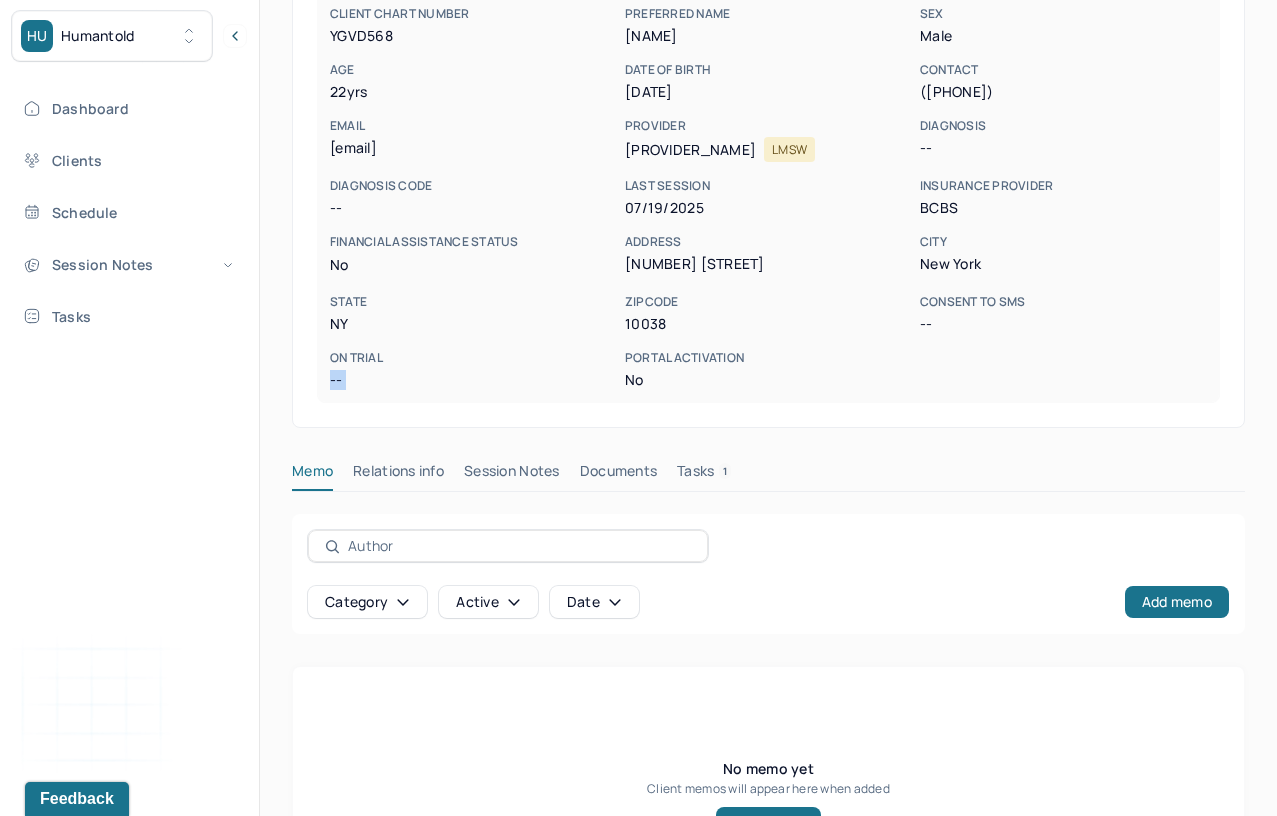 click on "Session Notes" at bounding box center (512, 475) 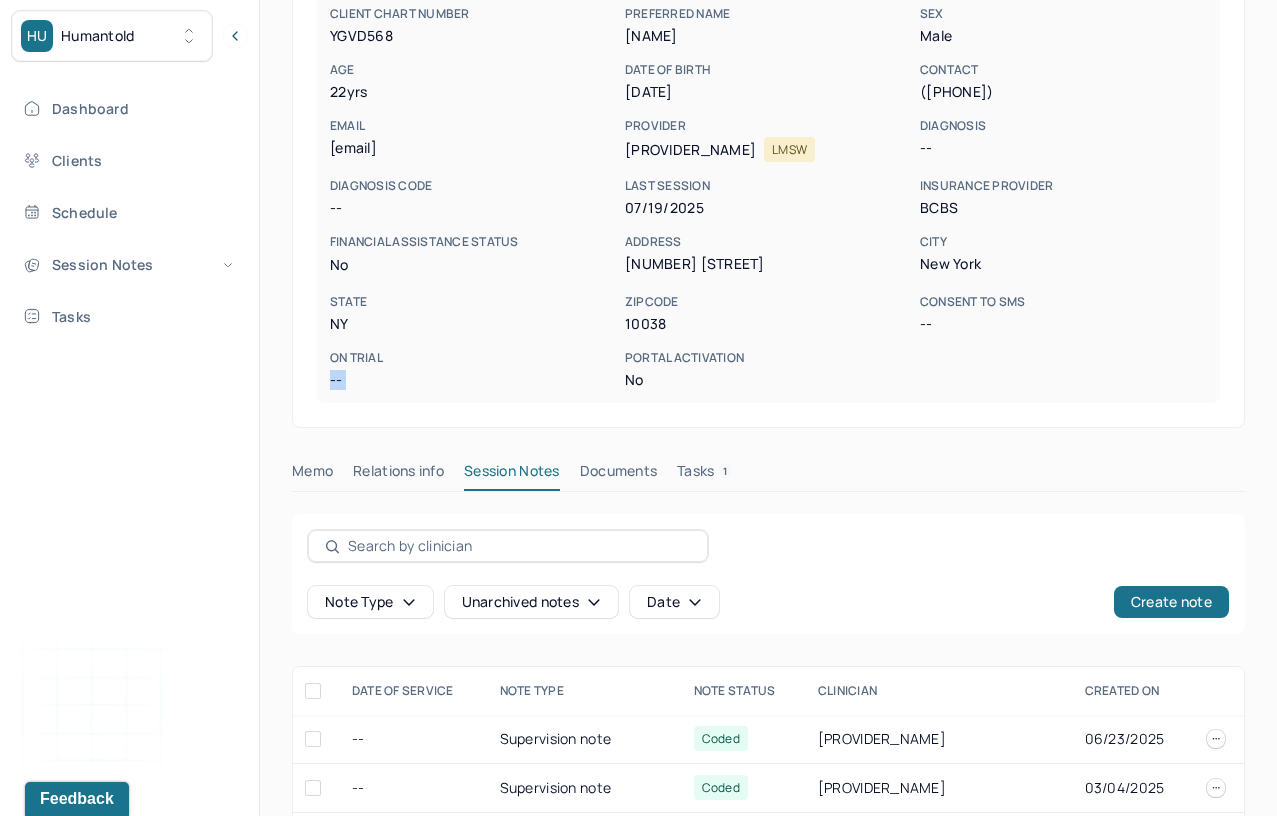 scroll, scrollTop: 119, scrollLeft: 0, axis: vertical 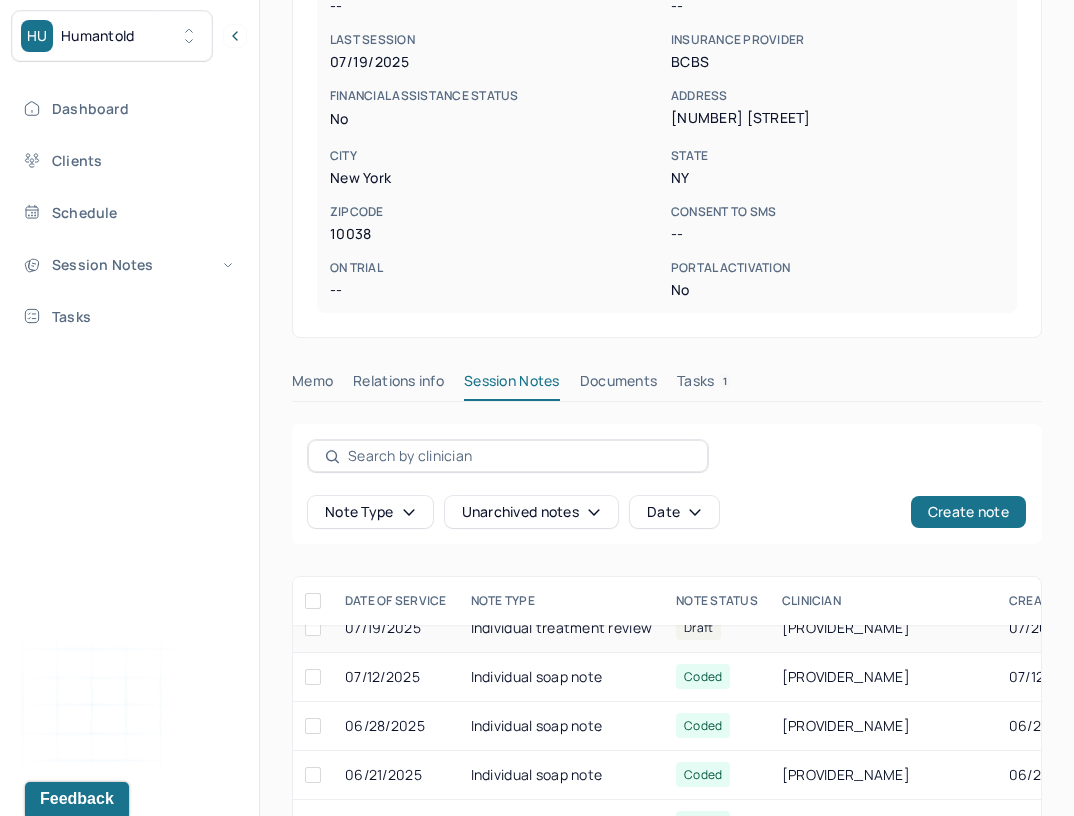 click on "Individual treatment review" at bounding box center [562, 628] 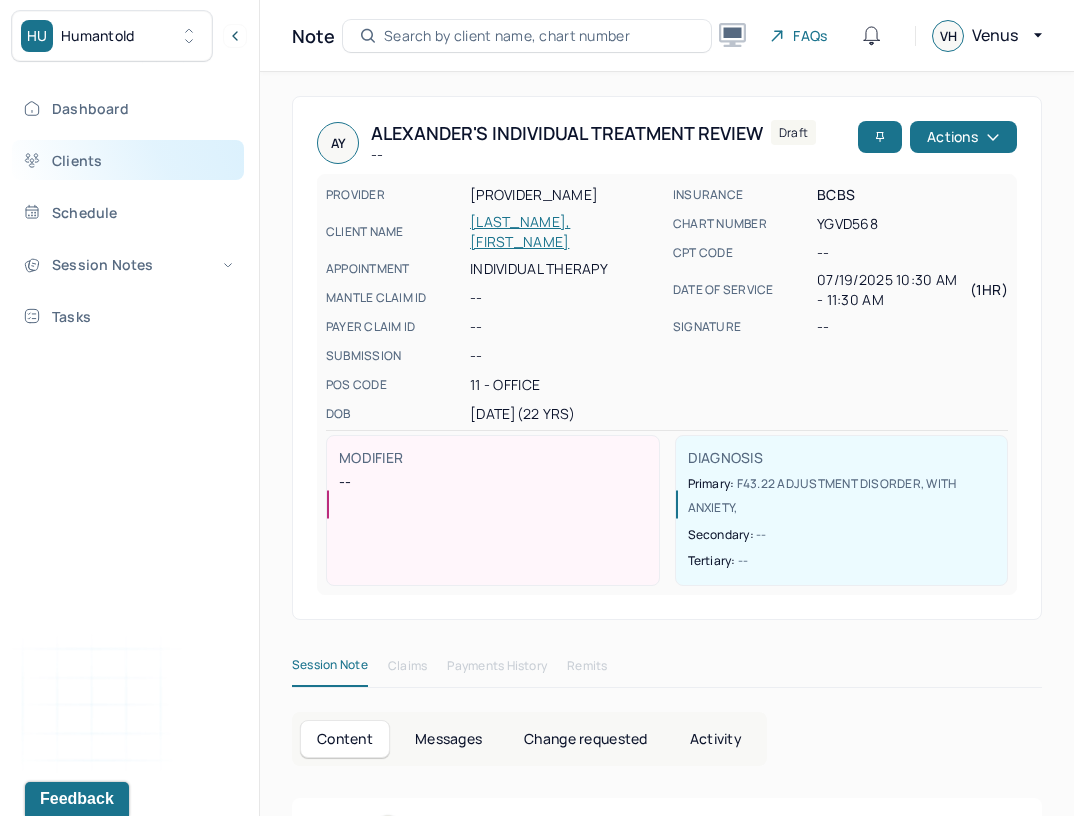 click on "Clients" at bounding box center (128, 160) 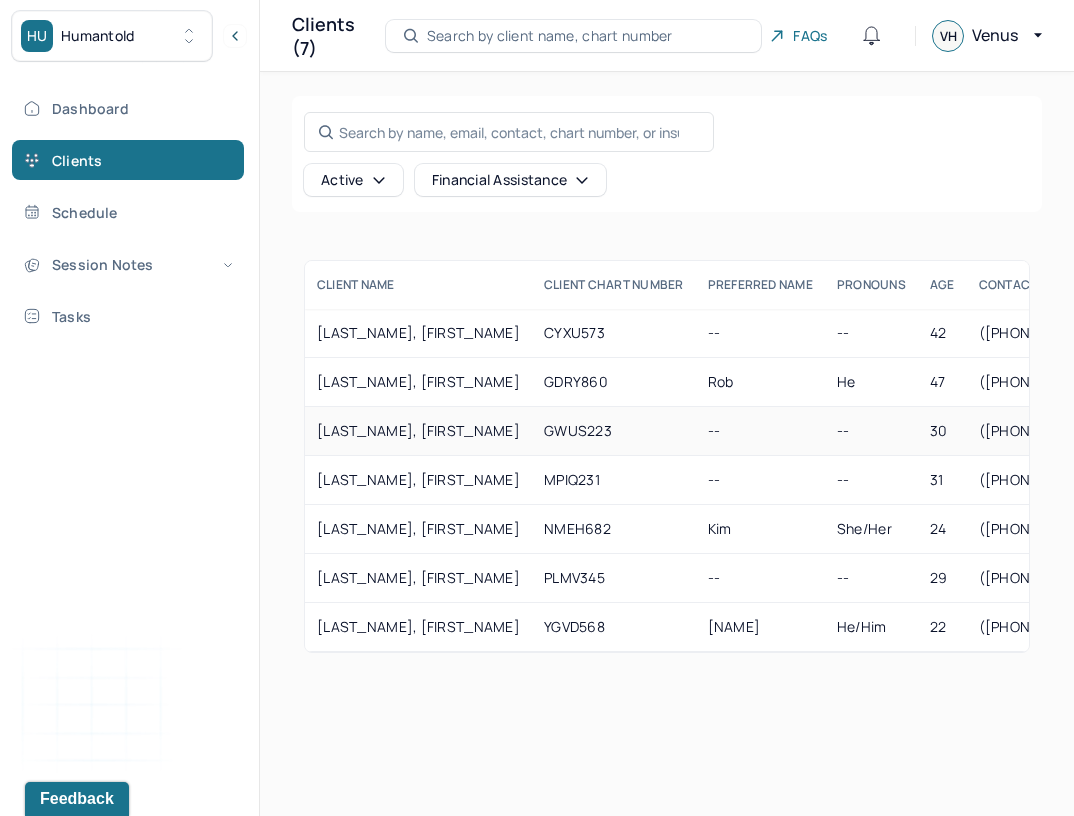 click on "GWUS223" at bounding box center (614, 431) 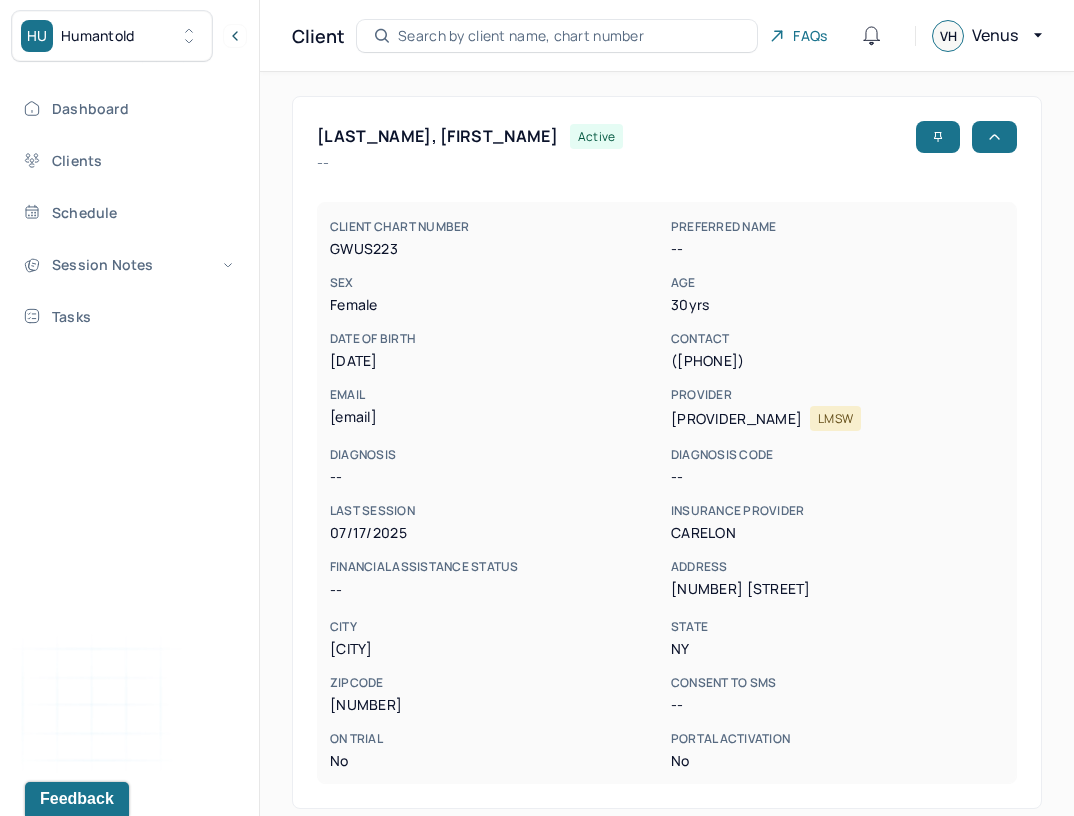 scroll, scrollTop: 521, scrollLeft: 0, axis: vertical 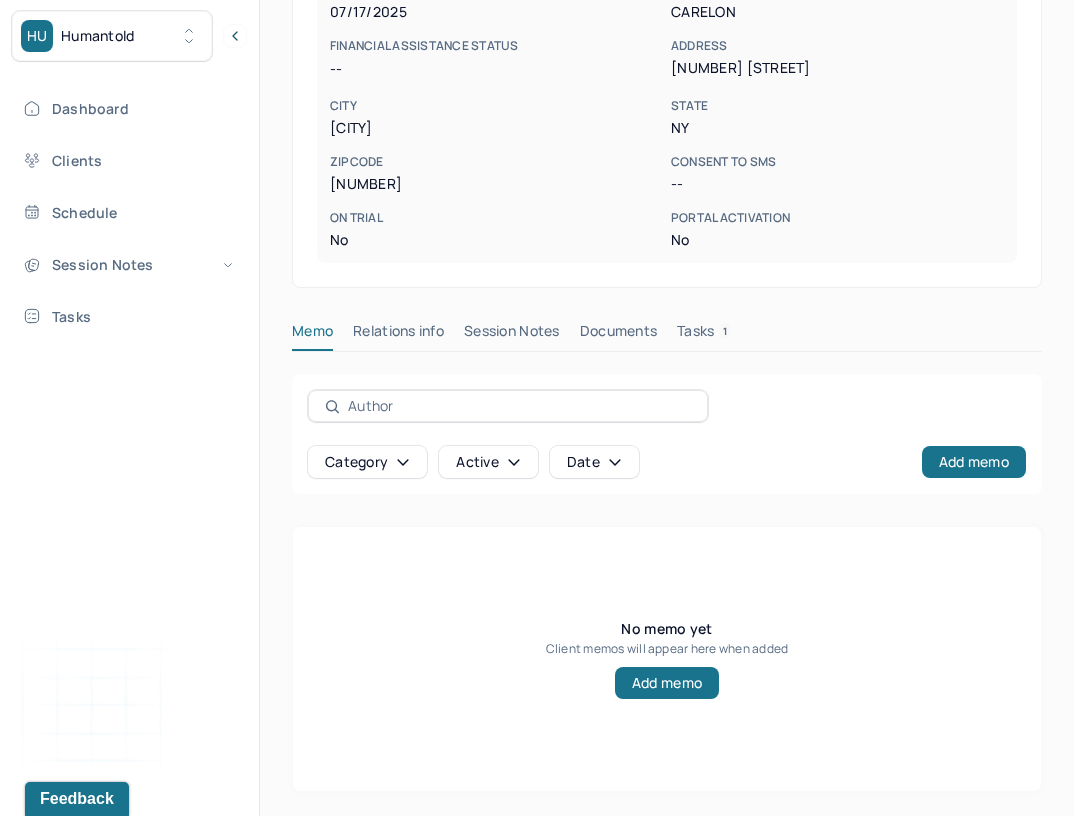 click on "Session Notes" at bounding box center [512, 335] 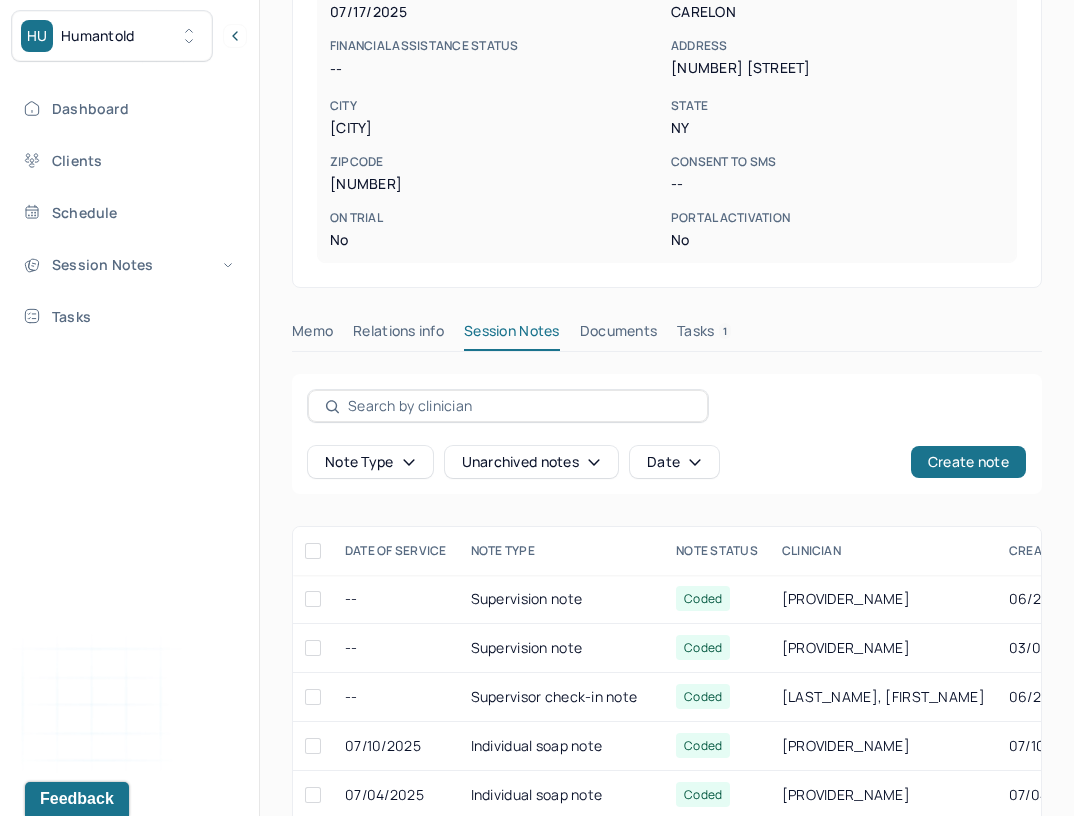 scroll, scrollTop: 611, scrollLeft: 0, axis: vertical 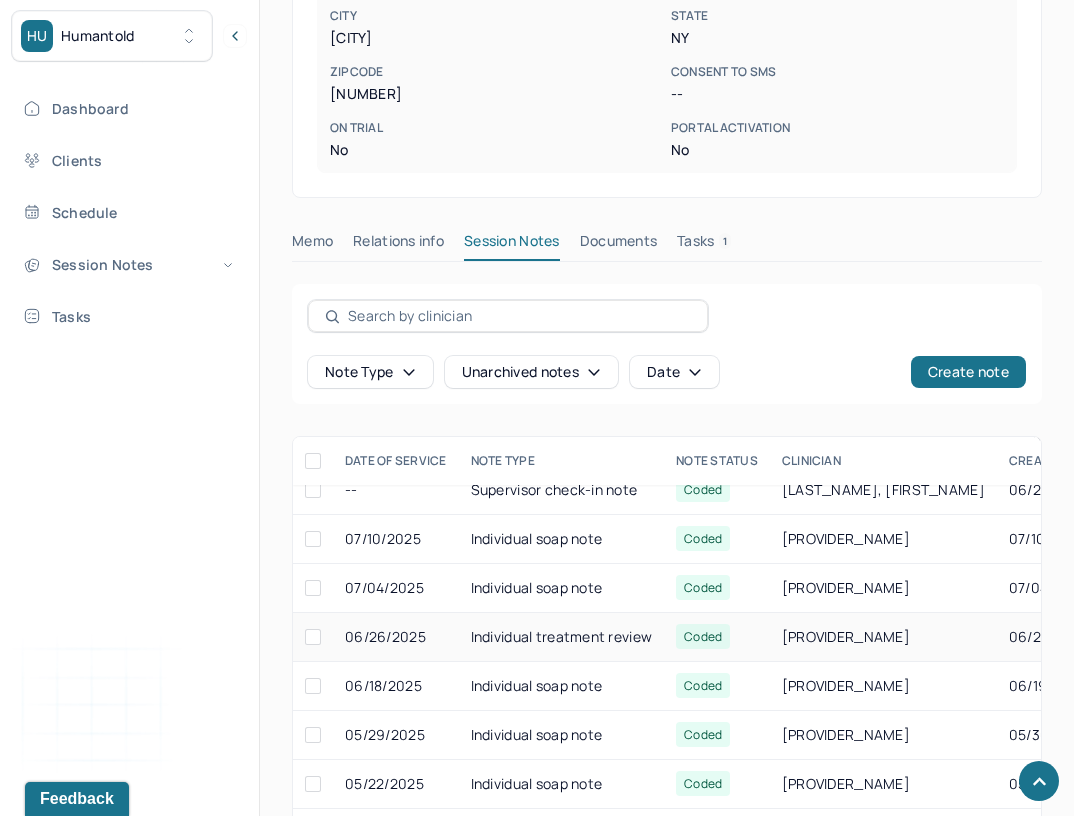 click on "Individual treatment review" at bounding box center (562, 637) 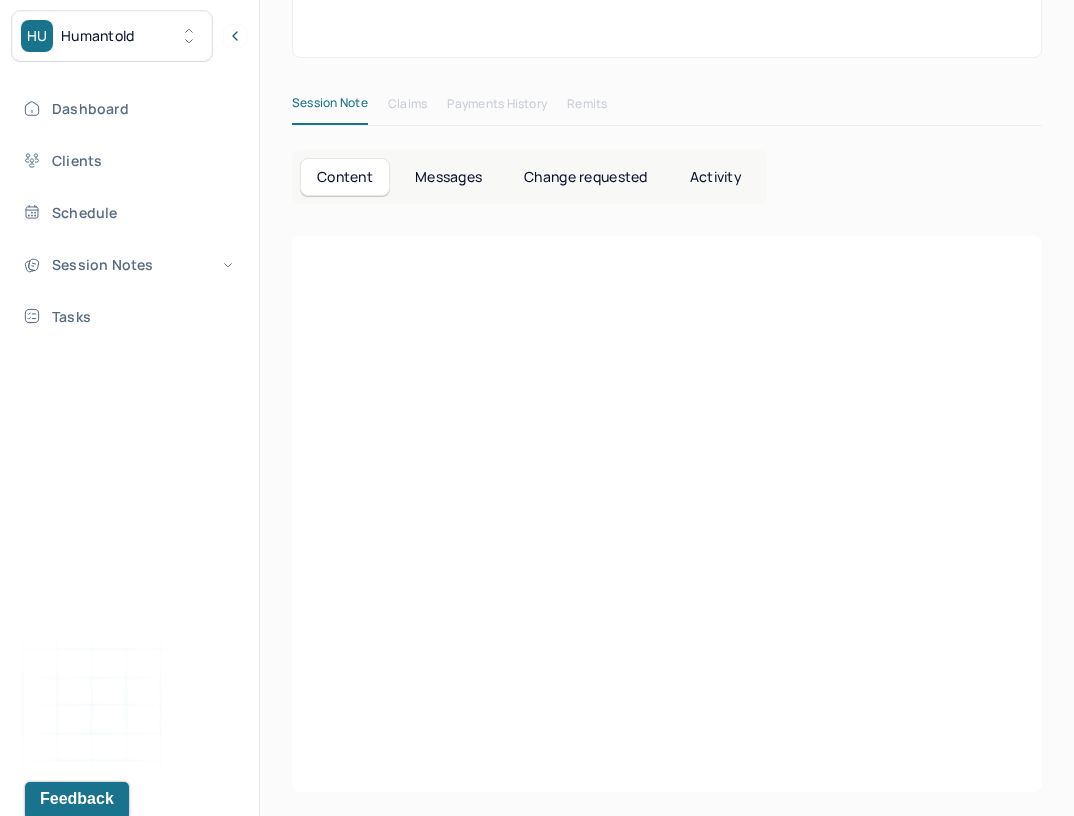 click at bounding box center [667, 648] 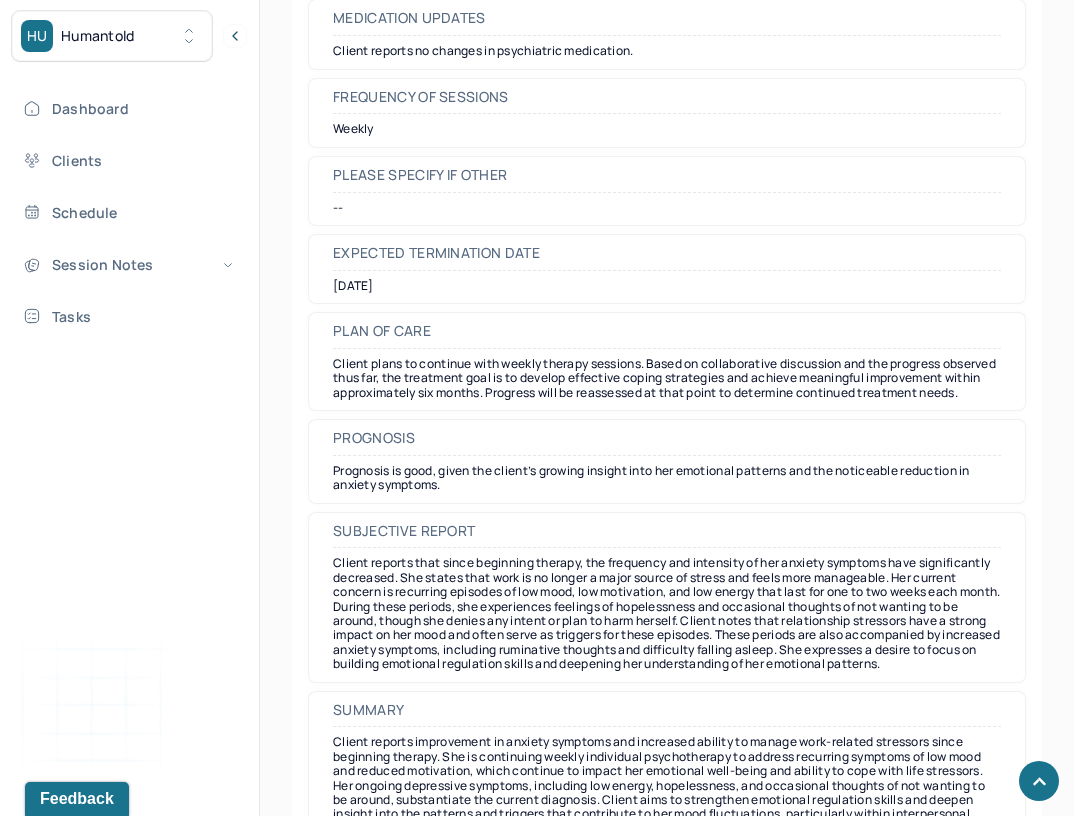scroll, scrollTop: 5436, scrollLeft: 0, axis: vertical 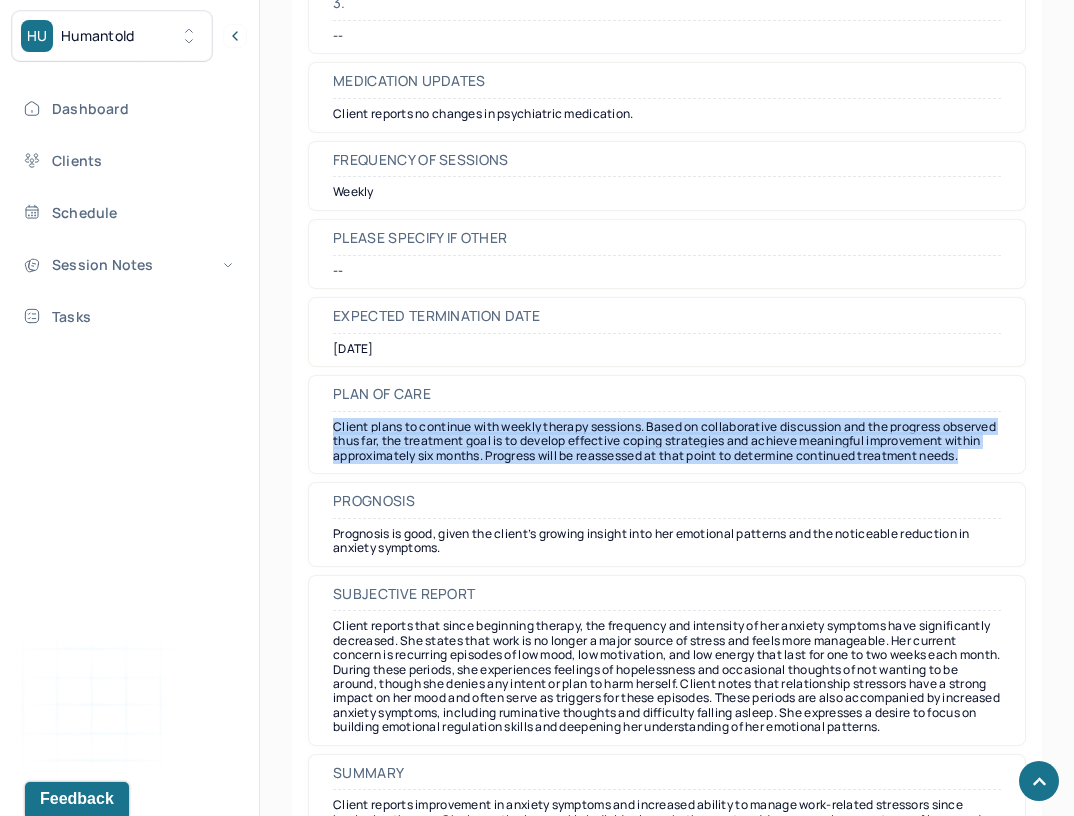 drag, startPoint x: 453, startPoint y: 455, endPoint x: 337, endPoint y: 416, distance: 122.380554 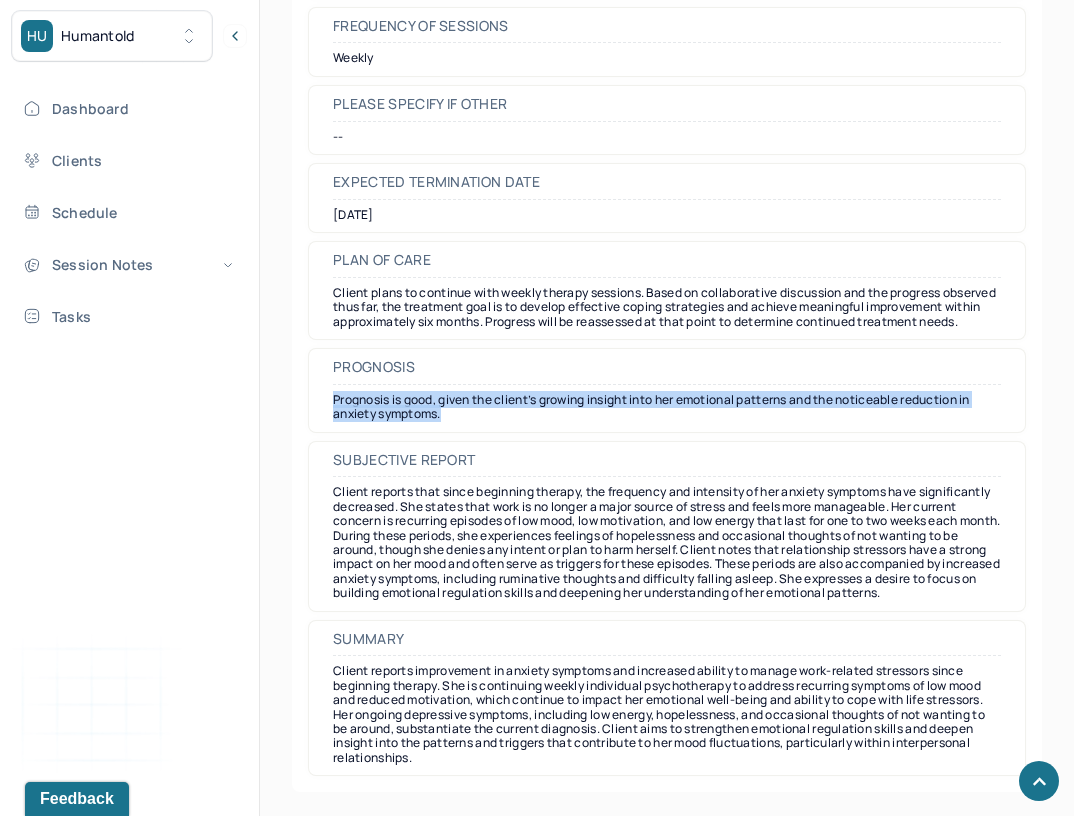 drag, startPoint x: 496, startPoint y: 405, endPoint x: 274, endPoint y: 387, distance: 222.72853 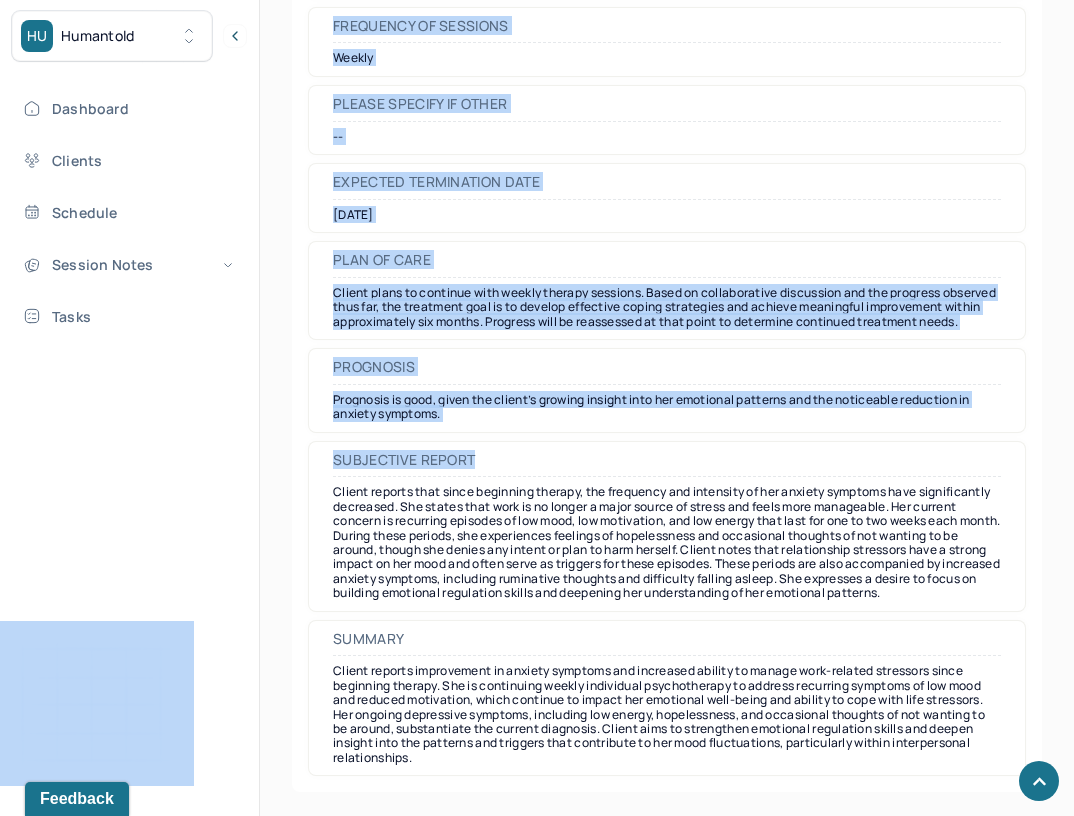 drag, startPoint x: 494, startPoint y: 453, endPoint x: 254, endPoint y: 453, distance: 240 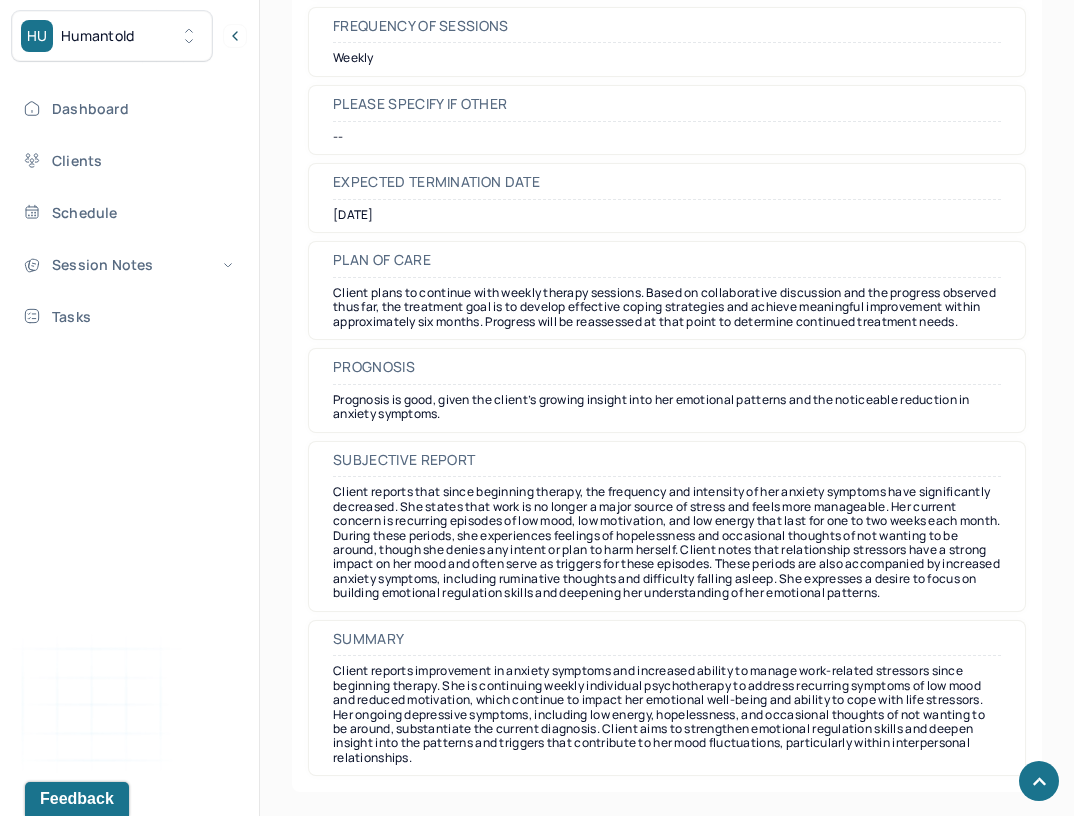 click on "Client reports that since beginning therapy, the frequency and intensity of her anxiety symptoms have significantly decreased. She states that work is no longer a major source of stress and feels more manageable. Her current concern is recurring episodes of low mood, low motivation, and low energy that last for one to two weeks each month. During these periods, she experiences feelings of hopelessness and occasional thoughts of not wanting to be around, though she denies any intent or plan to harm herself. Client notes that relationship stressors have a strong impact on her mood and often serve as triggers for these episodes. These periods are also accompanied by increased anxiety symptoms, including ruminative thoughts and difficulty falling asleep. She expresses a desire to focus on building emotional regulation skills and deepening her understanding of her emotional patterns." at bounding box center (667, 542) 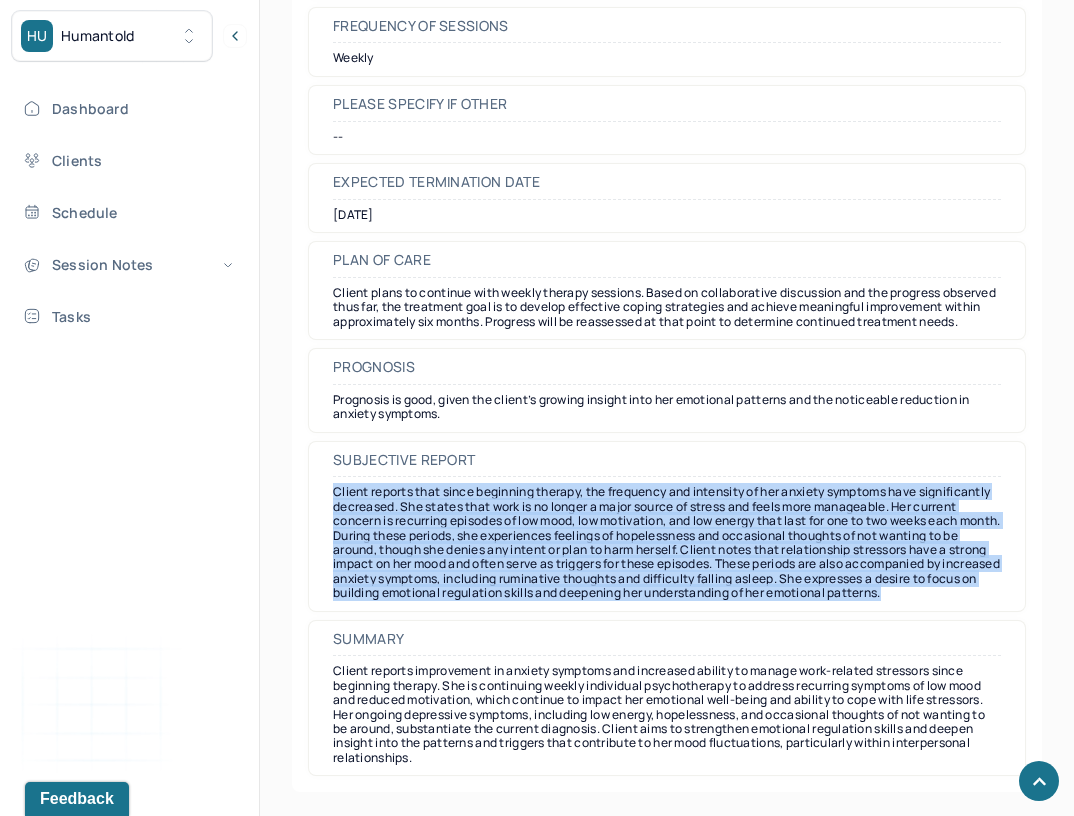 drag, startPoint x: 469, startPoint y: 598, endPoint x: 335, endPoint y: 477, distance: 180.54639 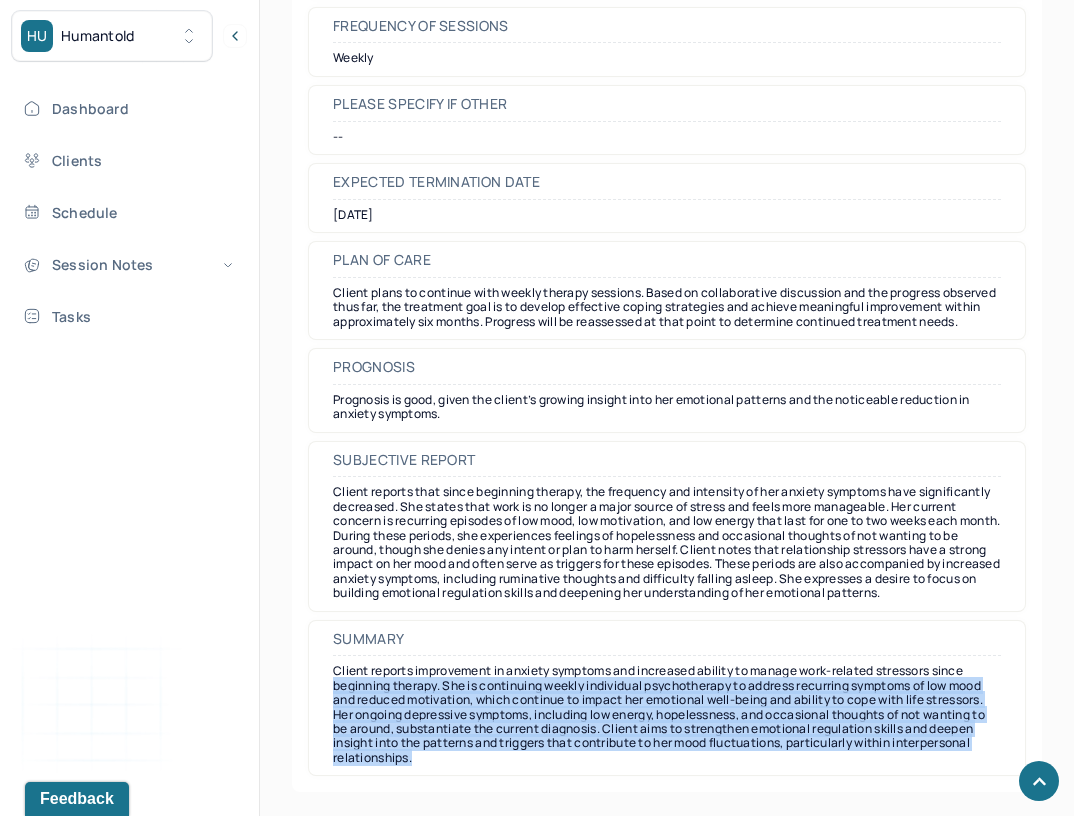drag, startPoint x: 333, startPoint y: 680, endPoint x: 506, endPoint y: 760, distance: 190.60168 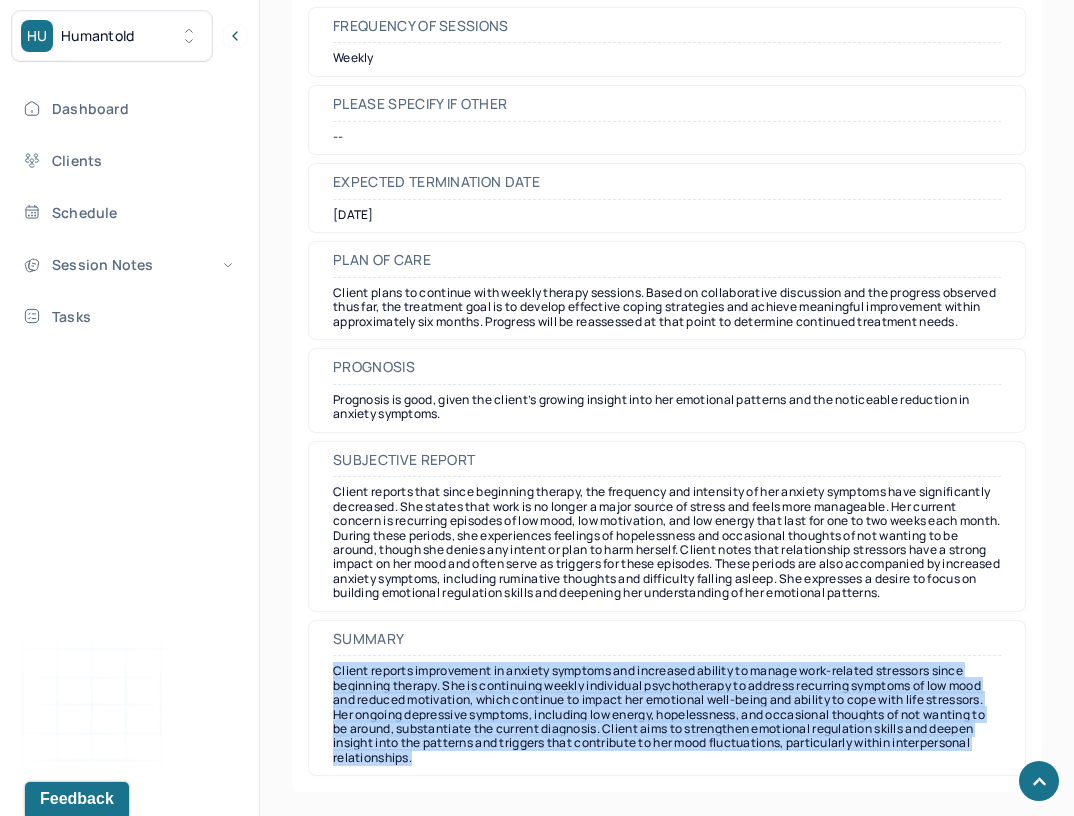 drag, startPoint x: 506, startPoint y: 757, endPoint x: 304, endPoint y: 649, distance: 229.05894 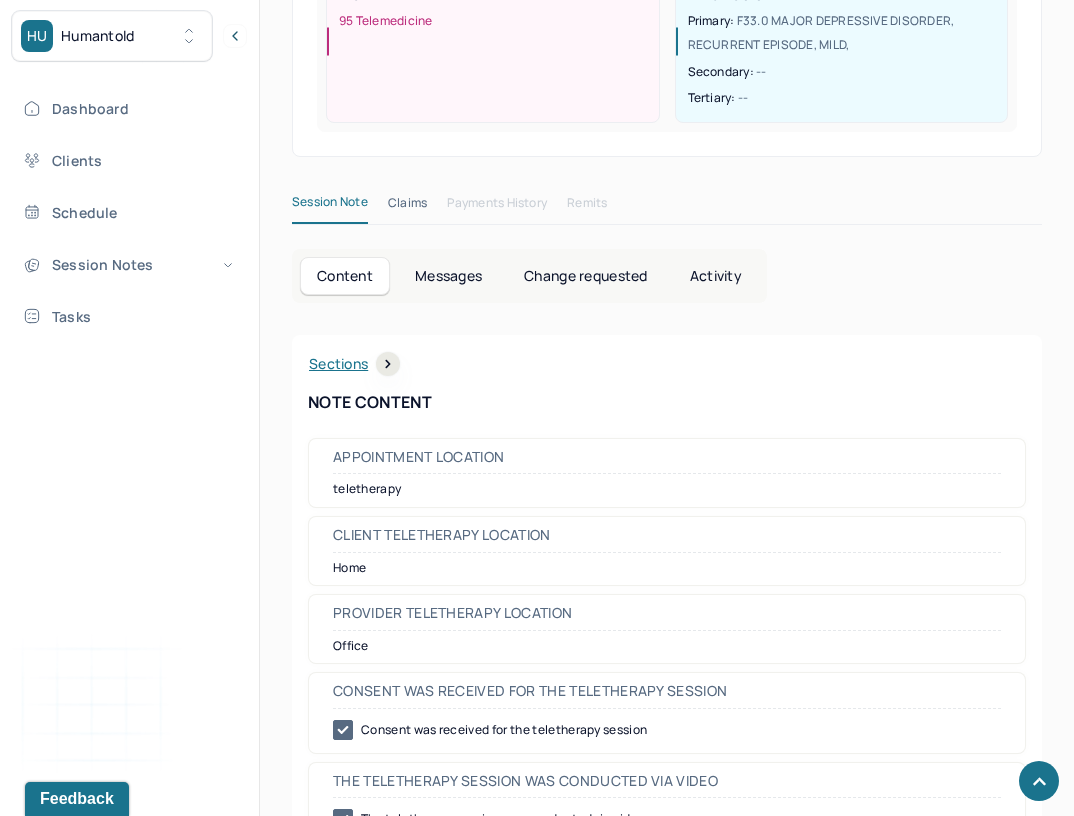scroll, scrollTop: 0, scrollLeft: 0, axis: both 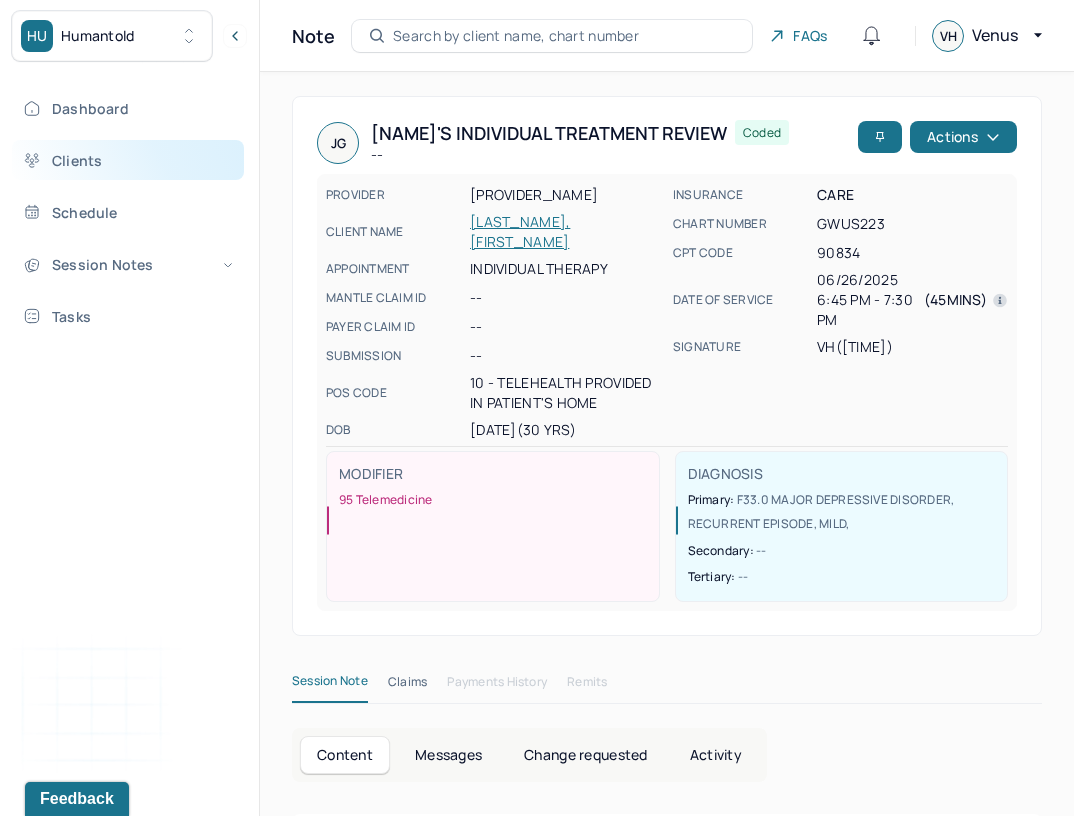click on "Clients" at bounding box center [128, 160] 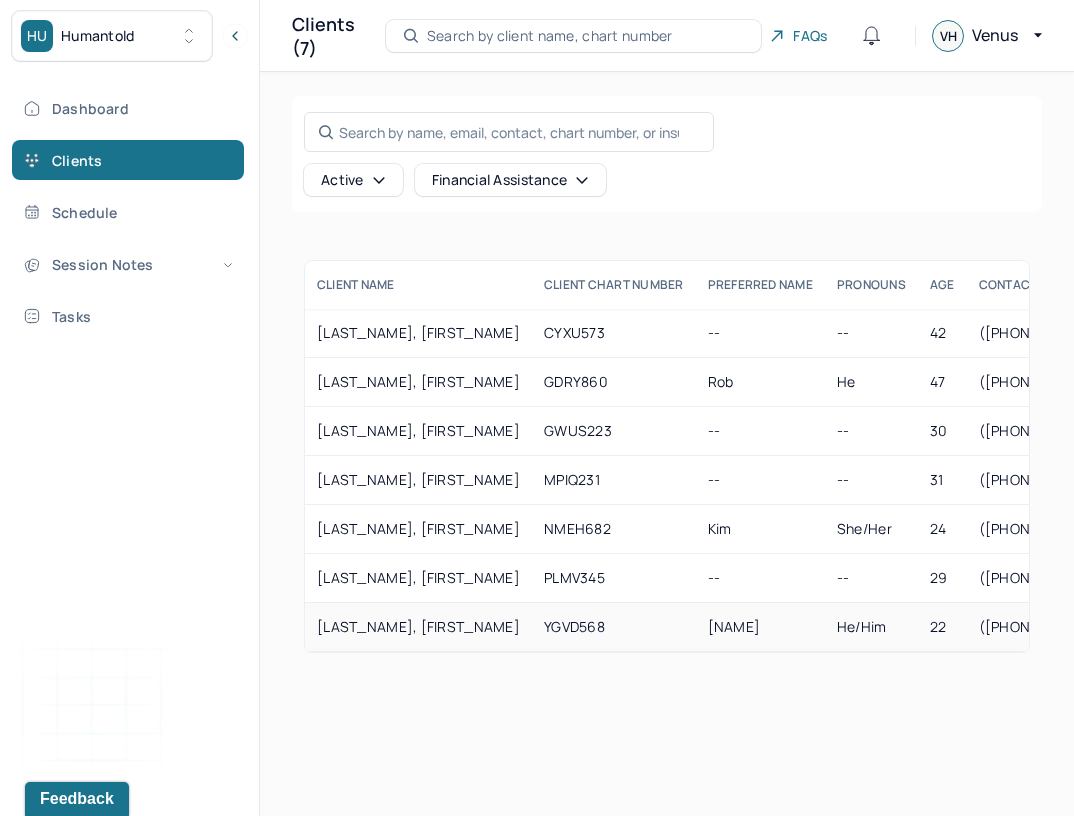 click on "[LAST_NAME], [FIRST_NAME]" at bounding box center [418, 627] 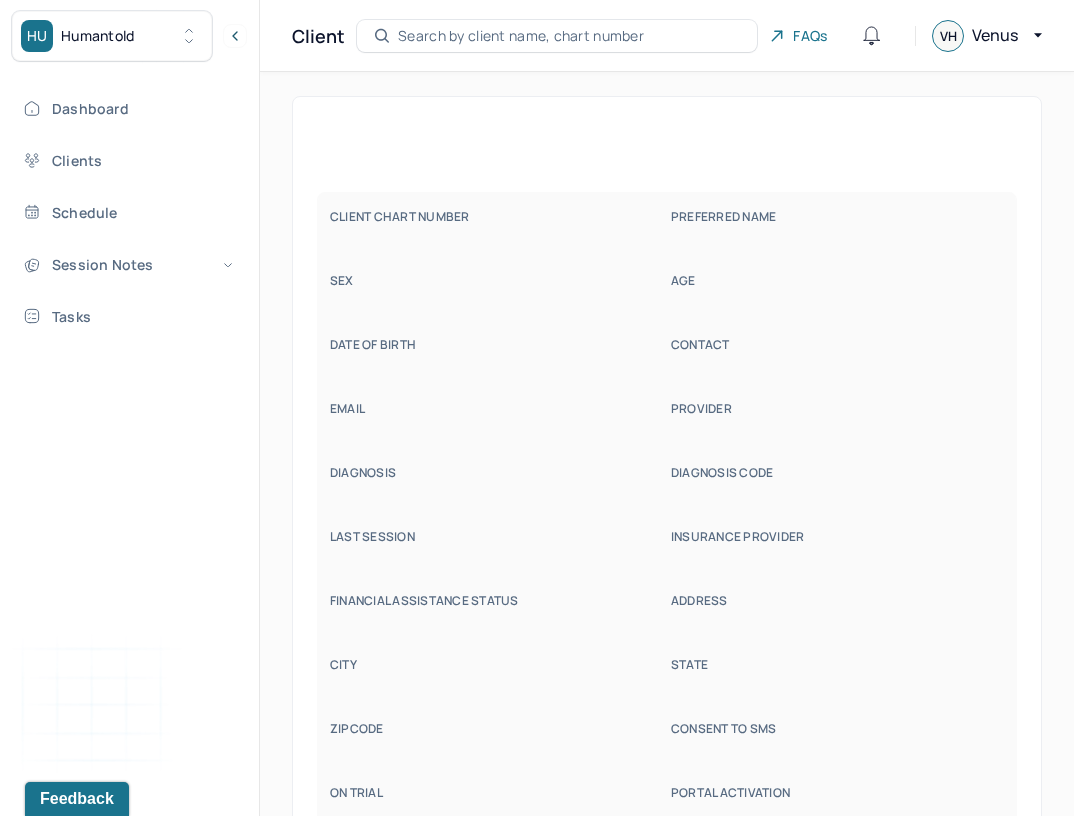 click at bounding box center [405, 623] 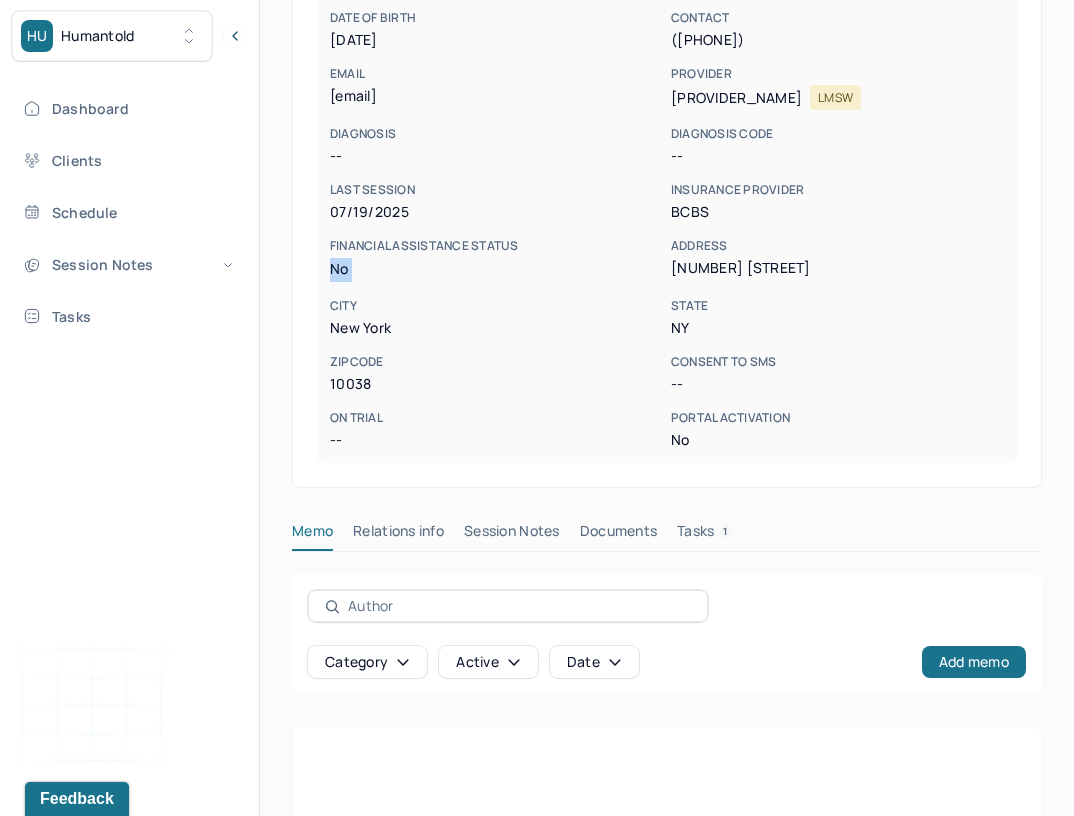 scroll, scrollTop: 521, scrollLeft: 0, axis: vertical 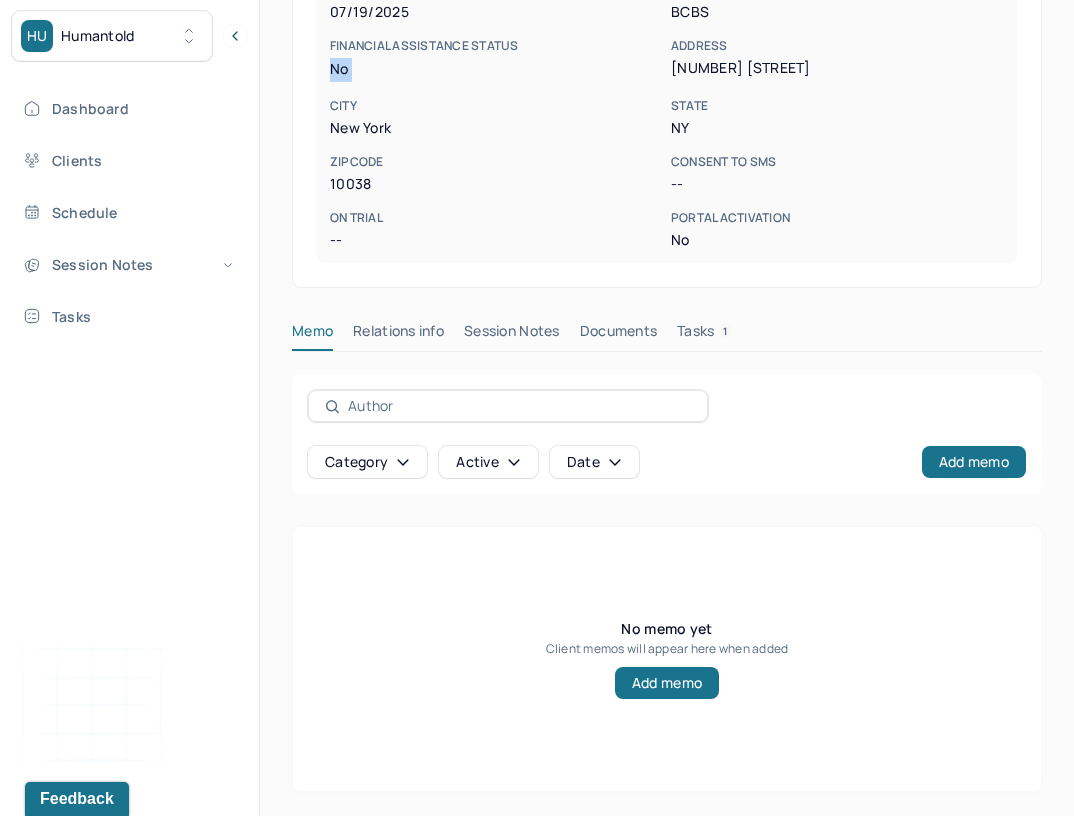 click on "Session Notes" at bounding box center (512, 335) 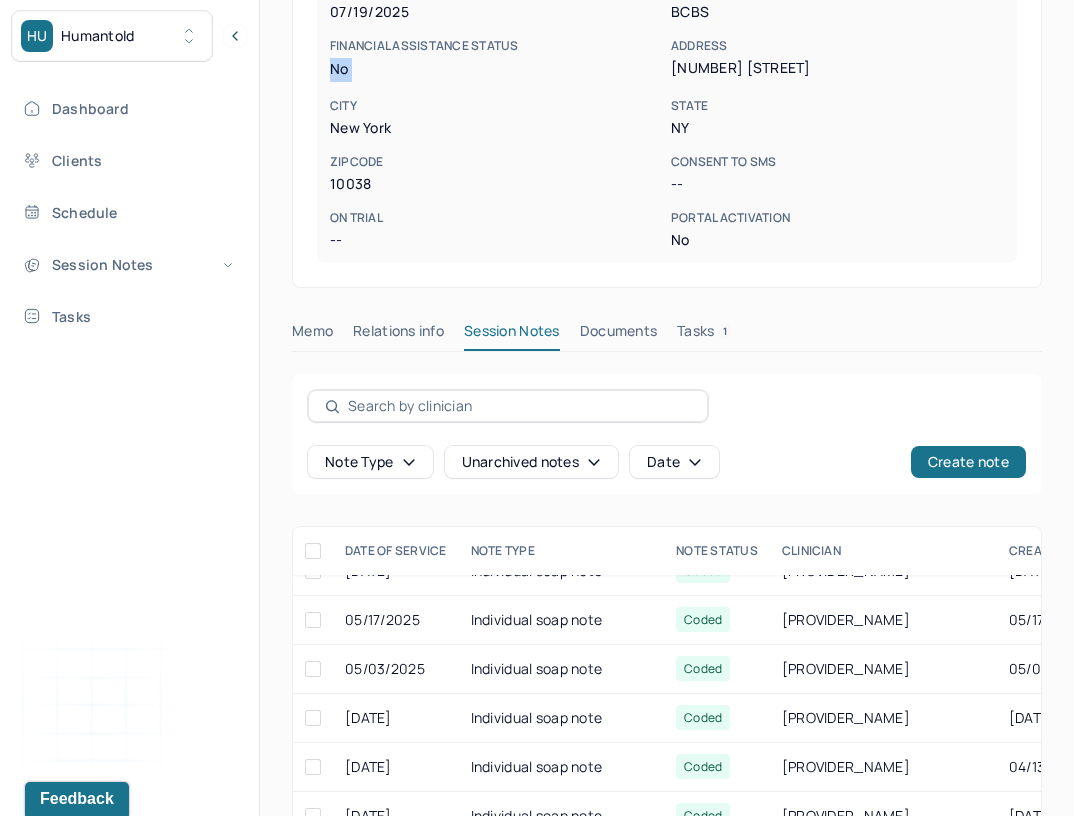 scroll, scrollTop: 683, scrollLeft: 0, axis: vertical 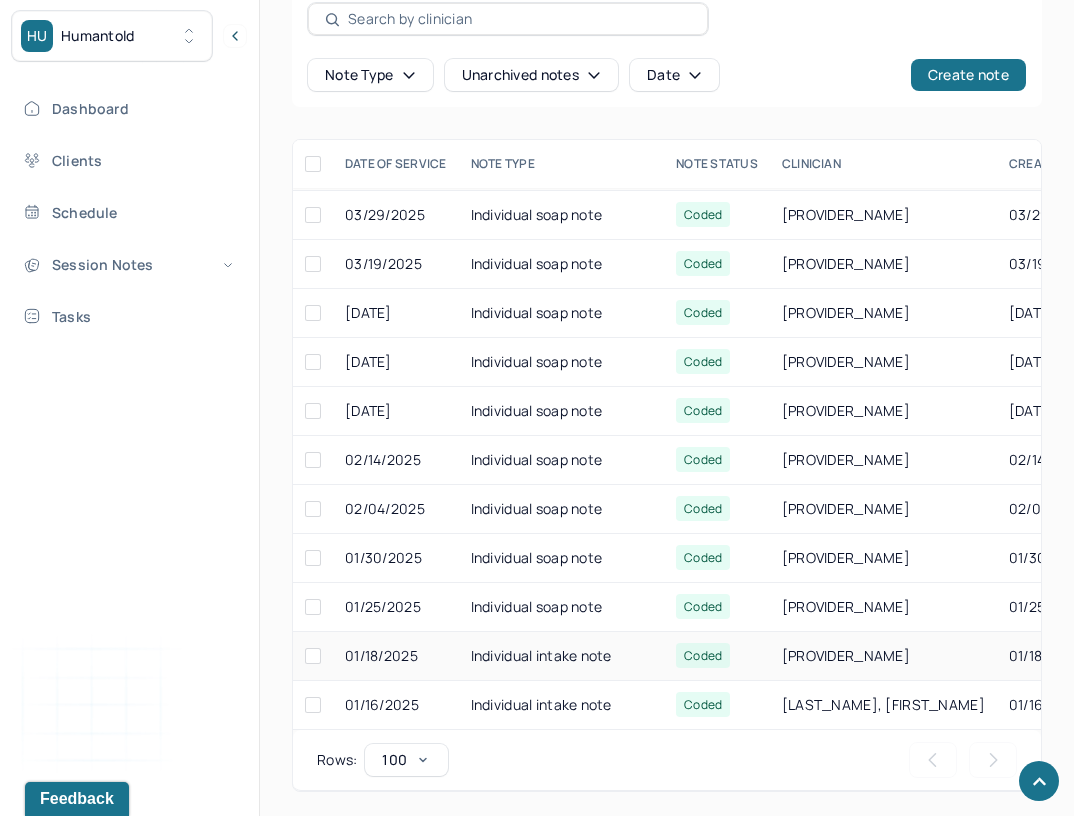 click on "Individual intake note" at bounding box center (562, 656) 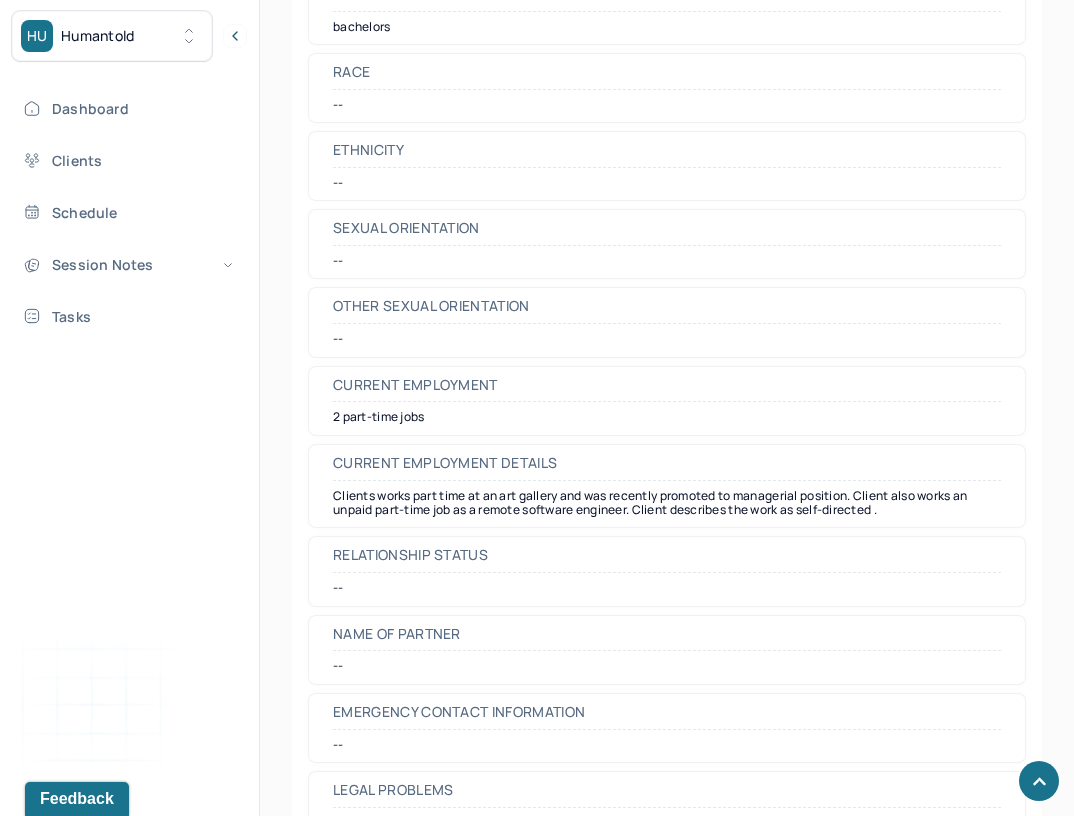 scroll, scrollTop: 2007, scrollLeft: 0, axis: vertical 